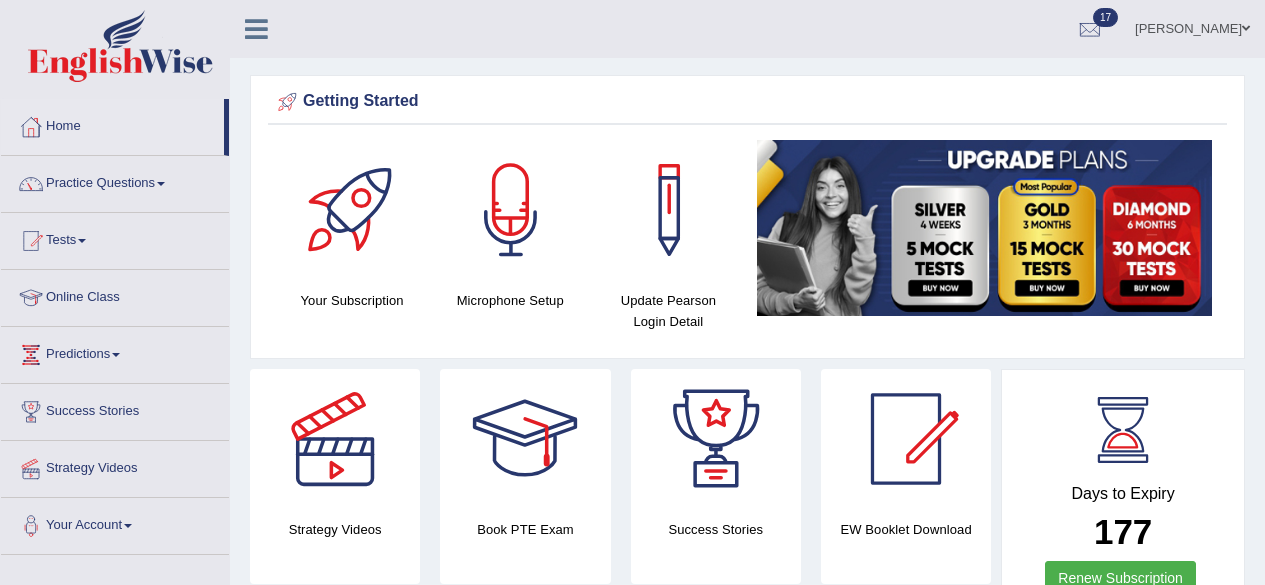 scroll, scrollTop: 0, scrollLeft: 0, axis: both 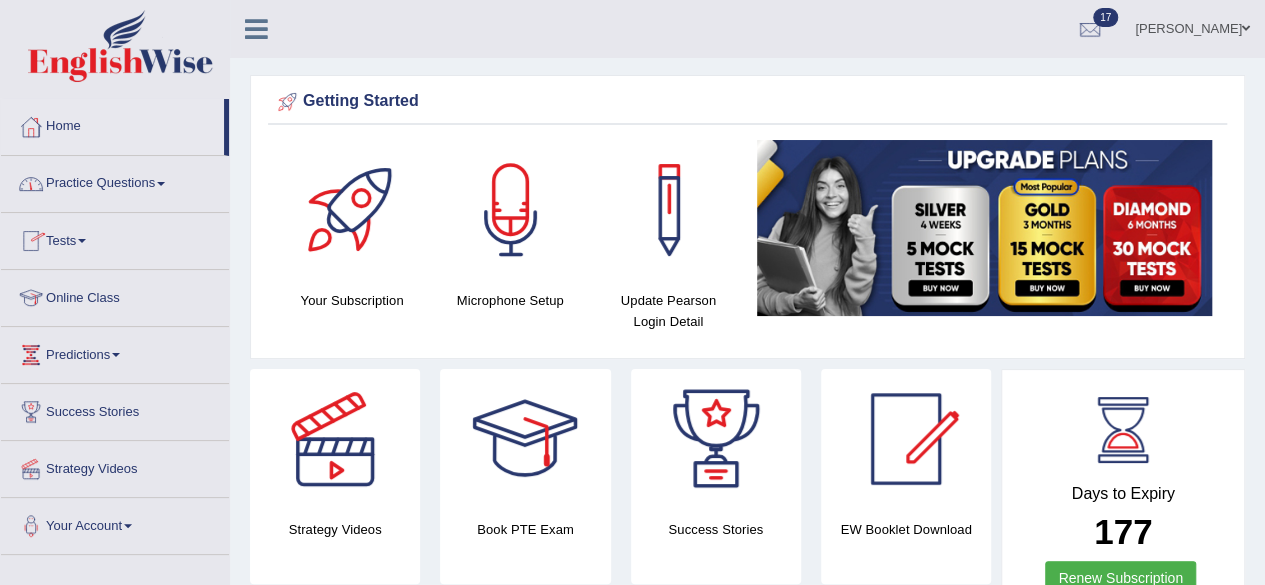 click on "Tests" at bounding box center [115, 238] 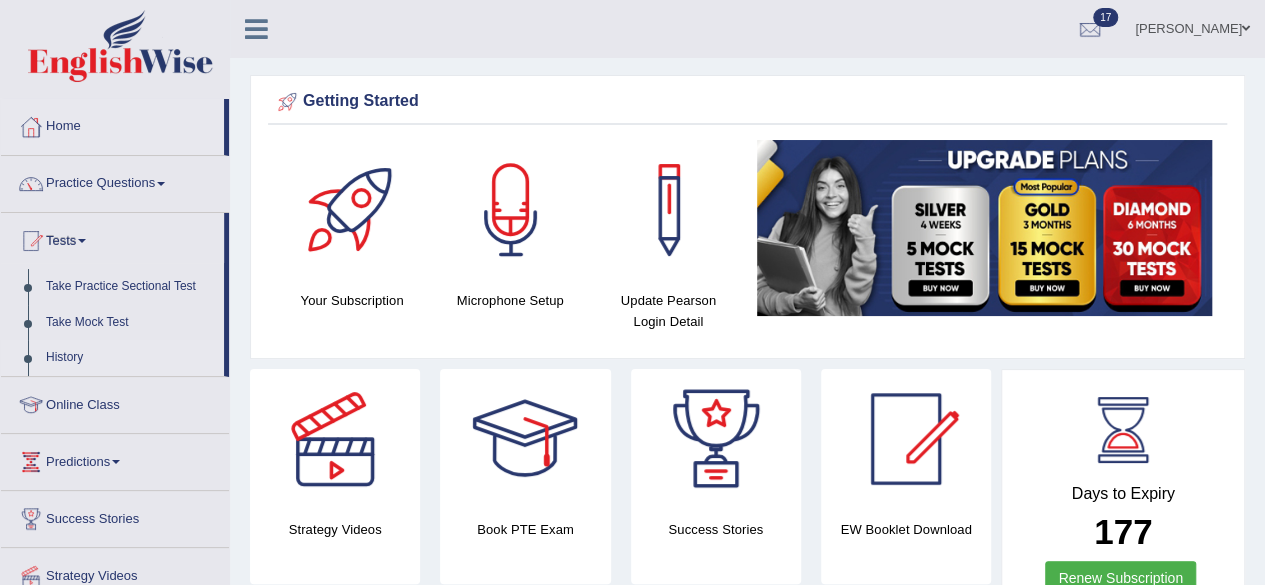click on "History" at bounding box center (130, 358) 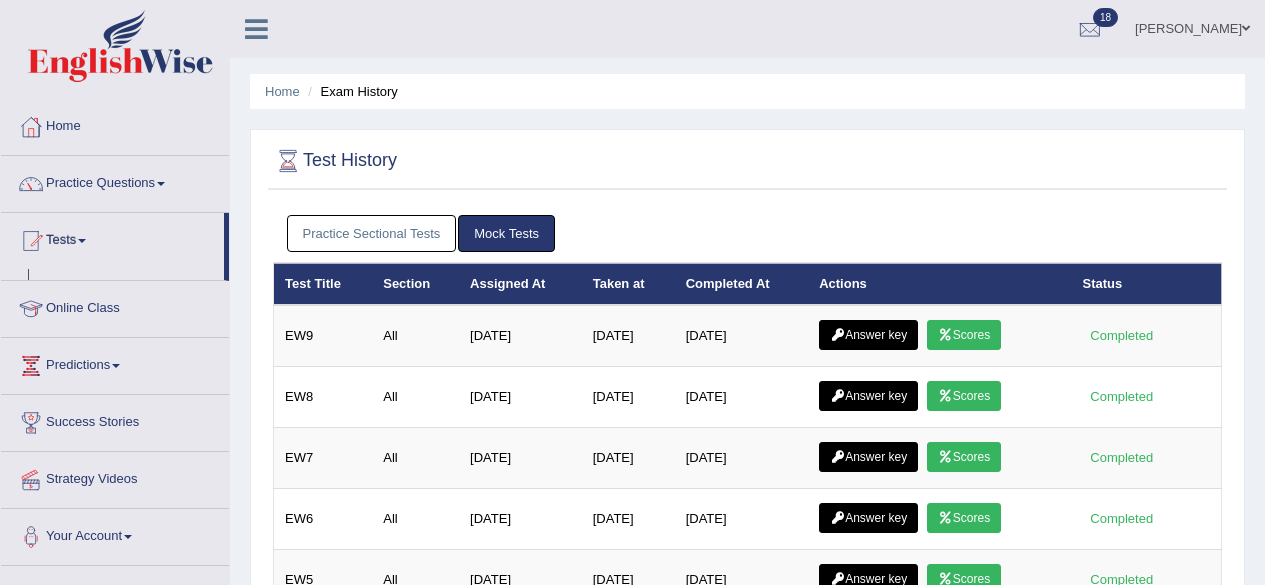 scroll, scrollTop: 0, scrollLeft: 0, axis: both 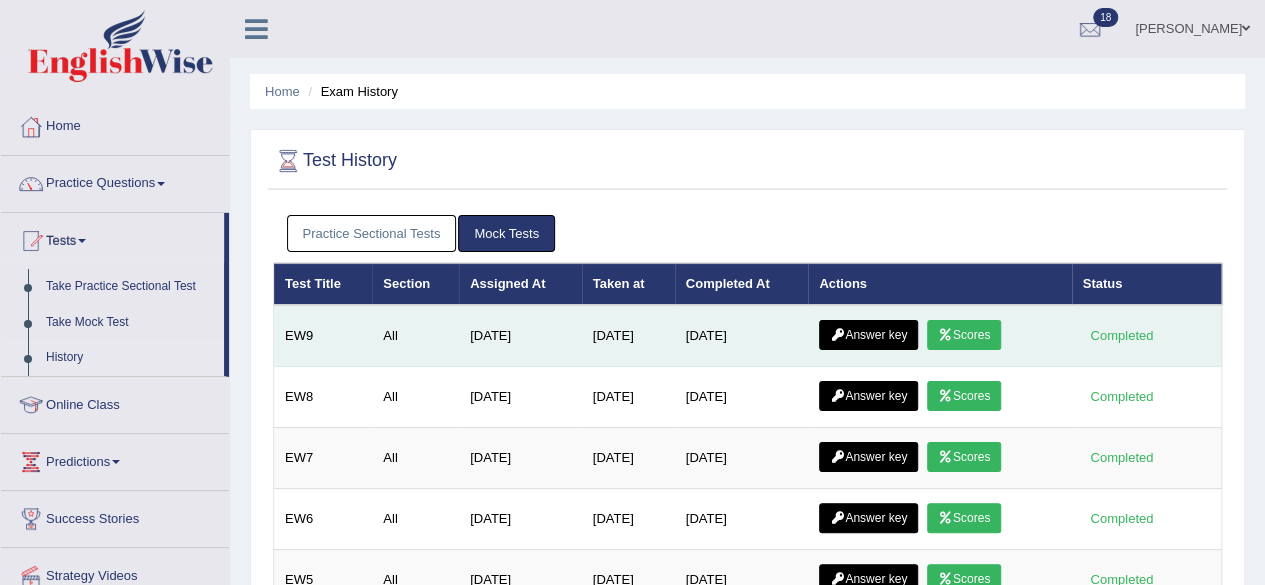 click on "Scores" at bounding box center (964, 335) 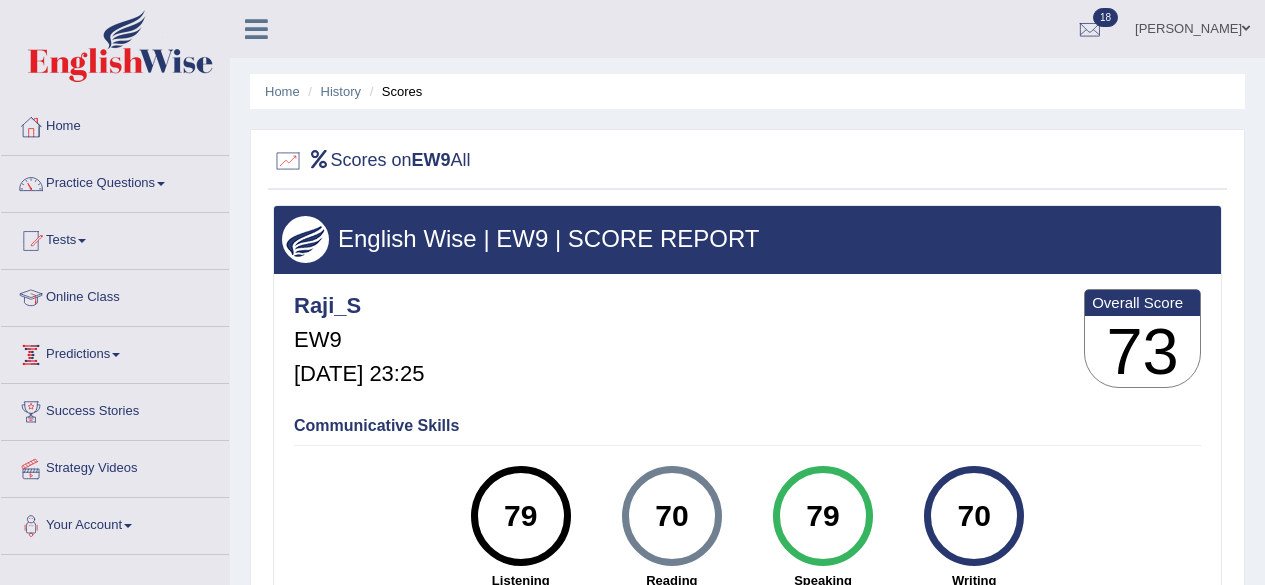 scroll, scrollTop: 0, scrollLeft: 0, axis: both 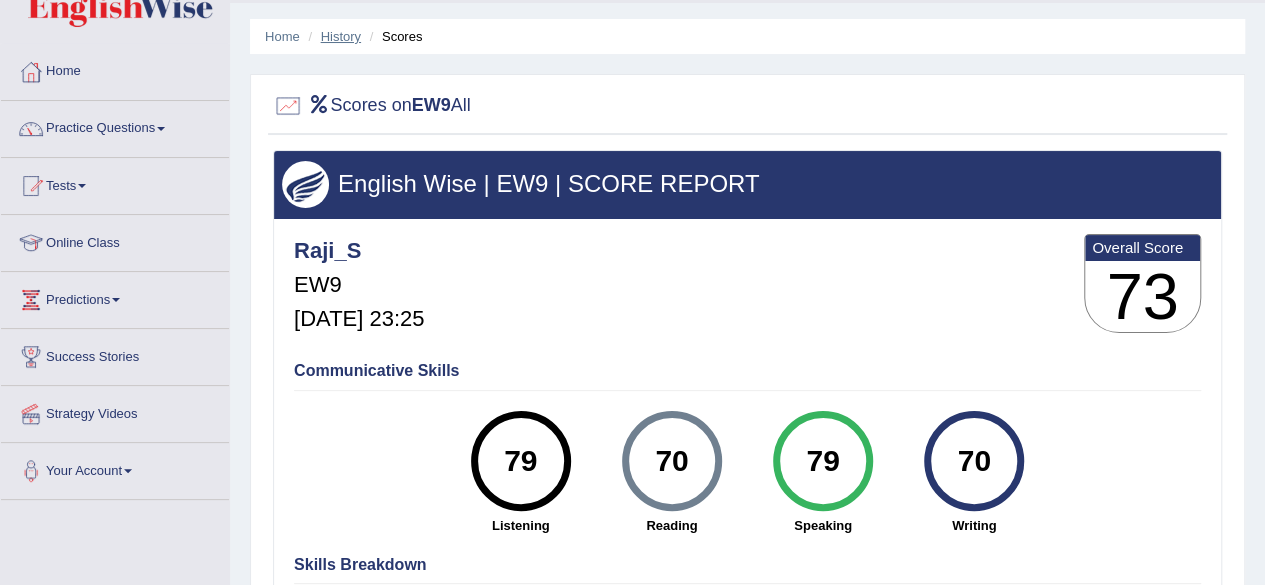 click on "History" at bounding box center (341, 36) 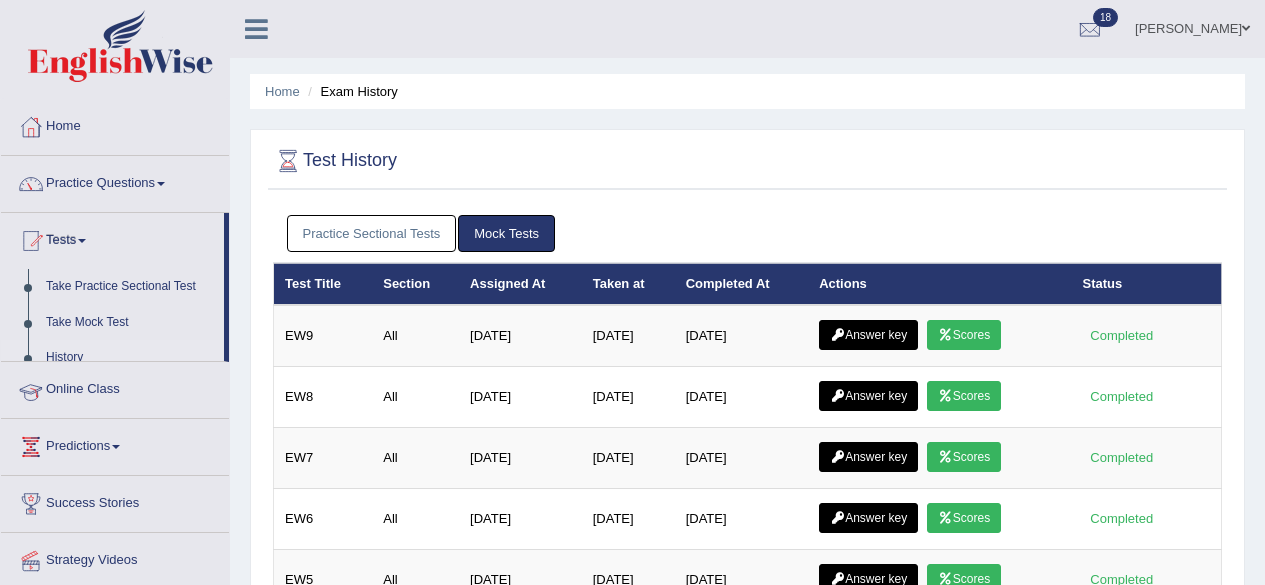 scroll, scrollTop: 0, scrollLeft: 0, axis: both 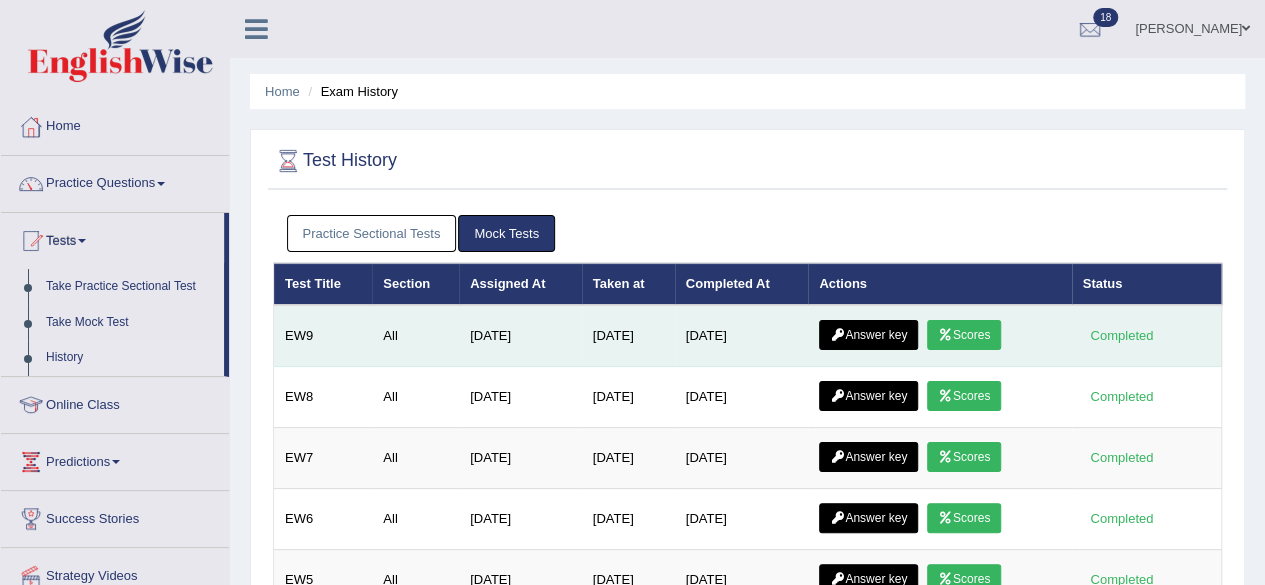click on "Answer key" at bounding box center [868, 335] 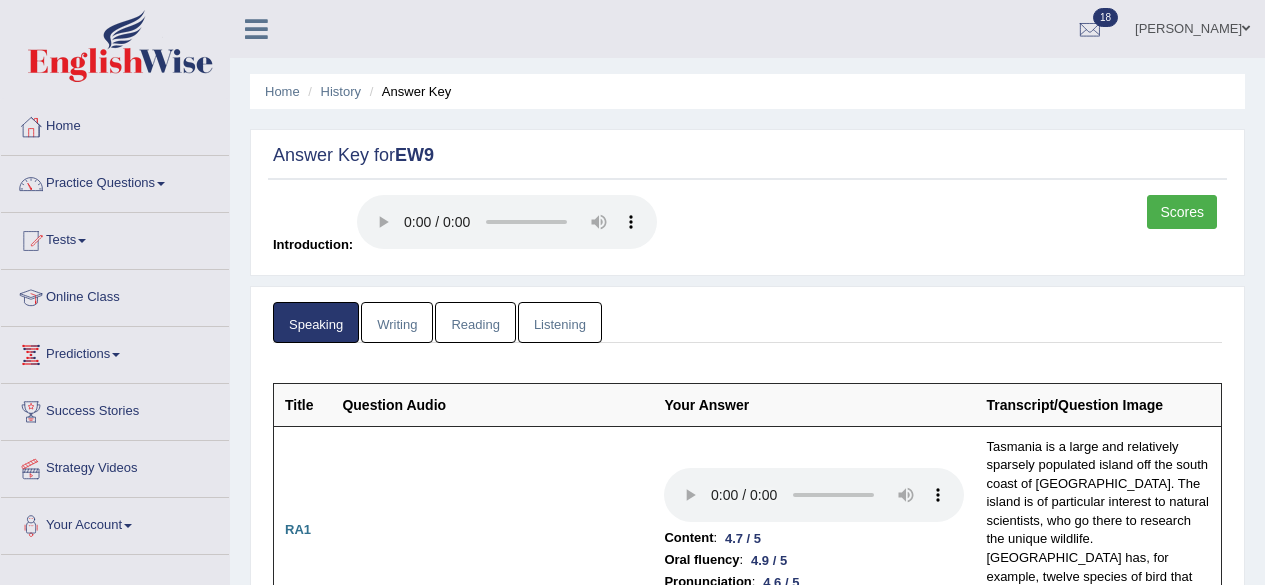 scroll, scrollTop: 0, scrollLeft: 0, axis: both 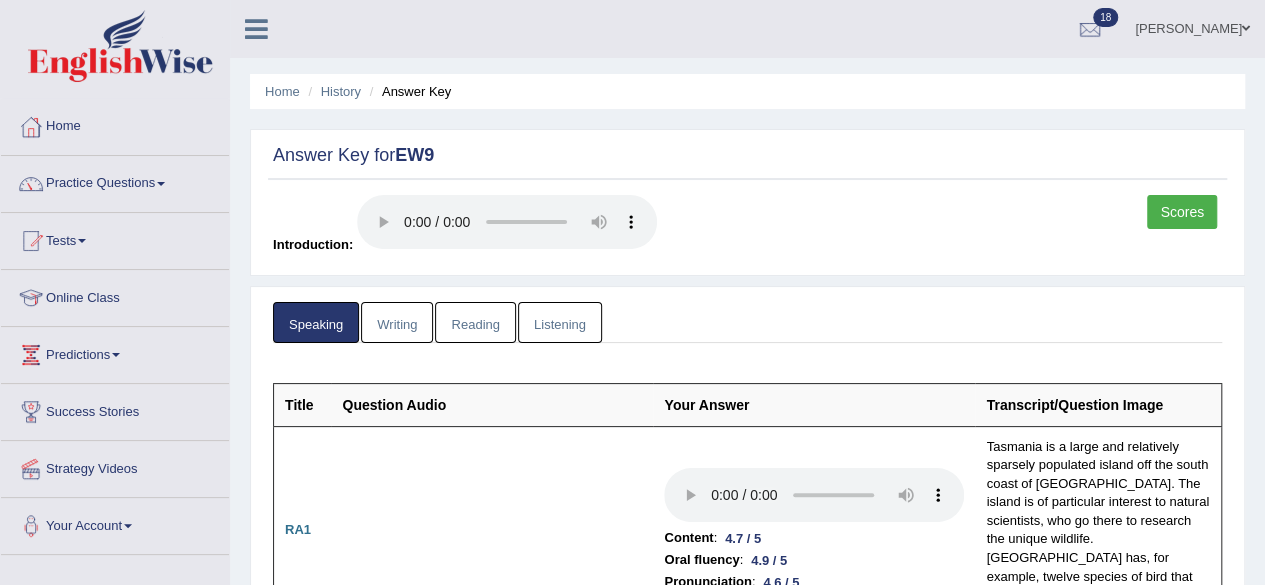 click on "Reading" at bounding box center (475, 322) 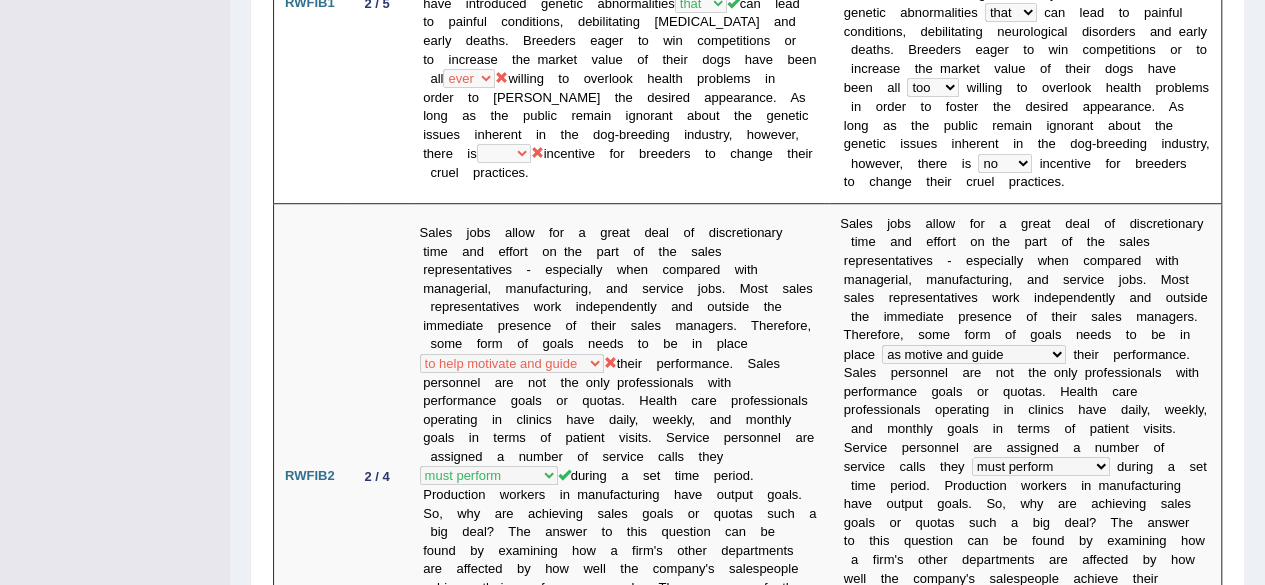 scroll, scrollTop: 0, scrollLeft: 0, axis: both 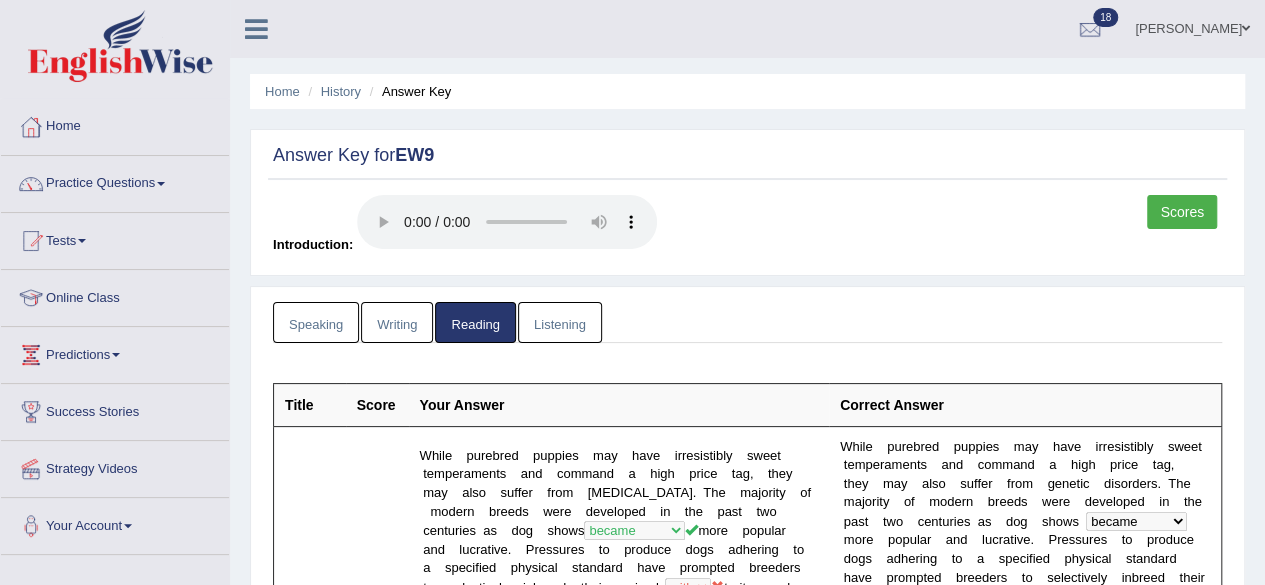 click on "Writing" at bounding box center (397, 322) 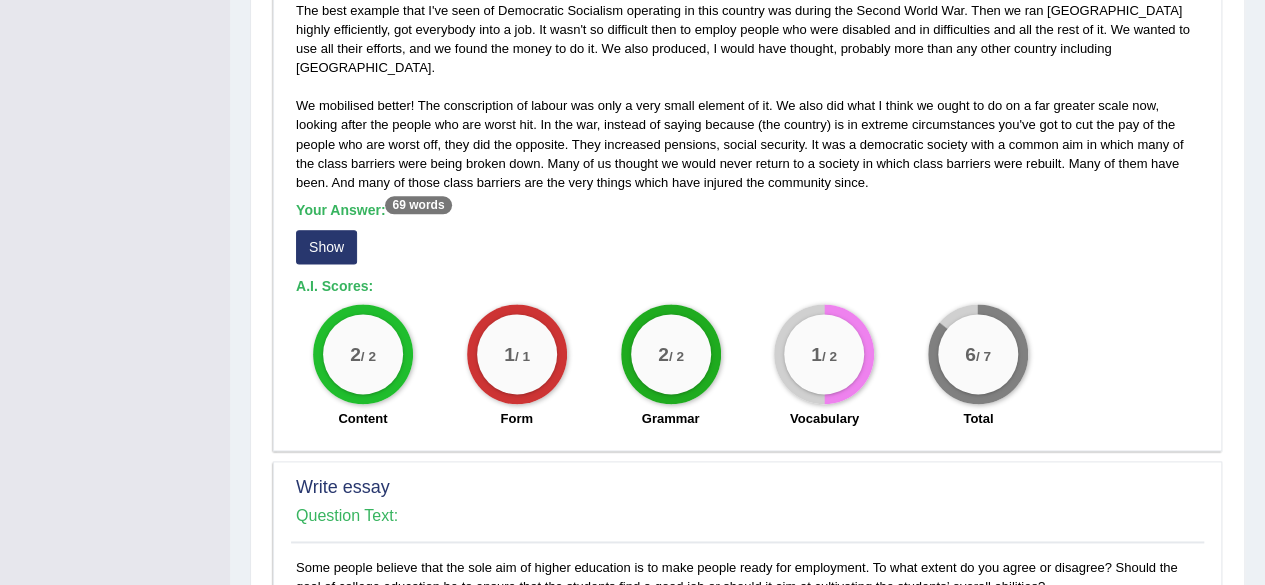 scroll, scrollTop: 1206, scrollLeft: 0, axis: vertical 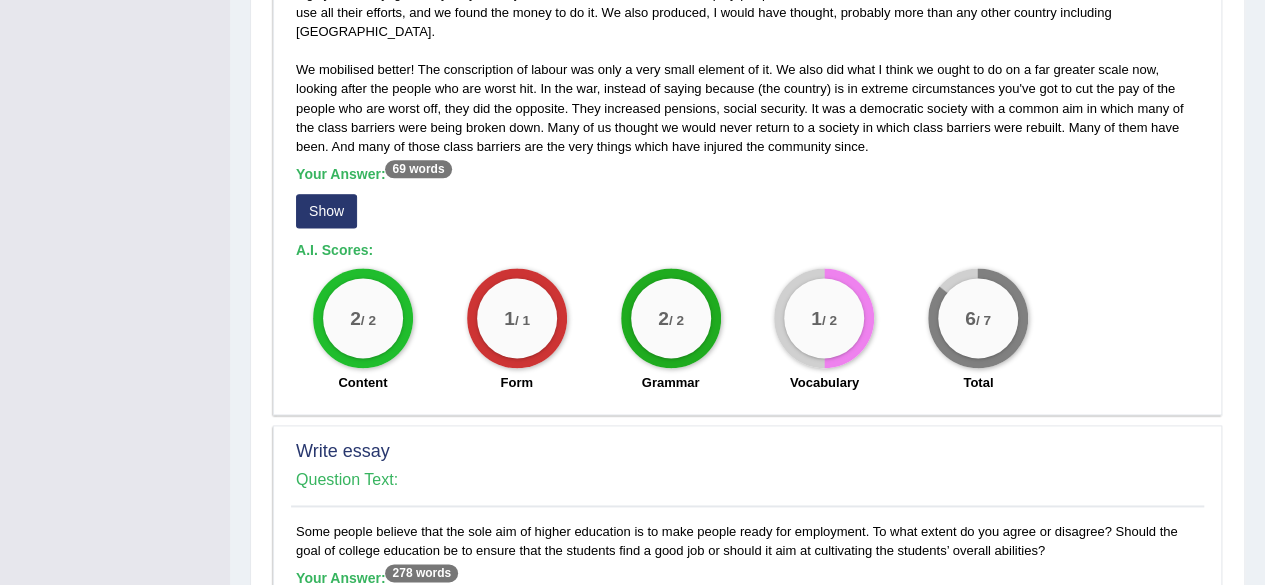 click on "Show" at bounding box center (326, 211) 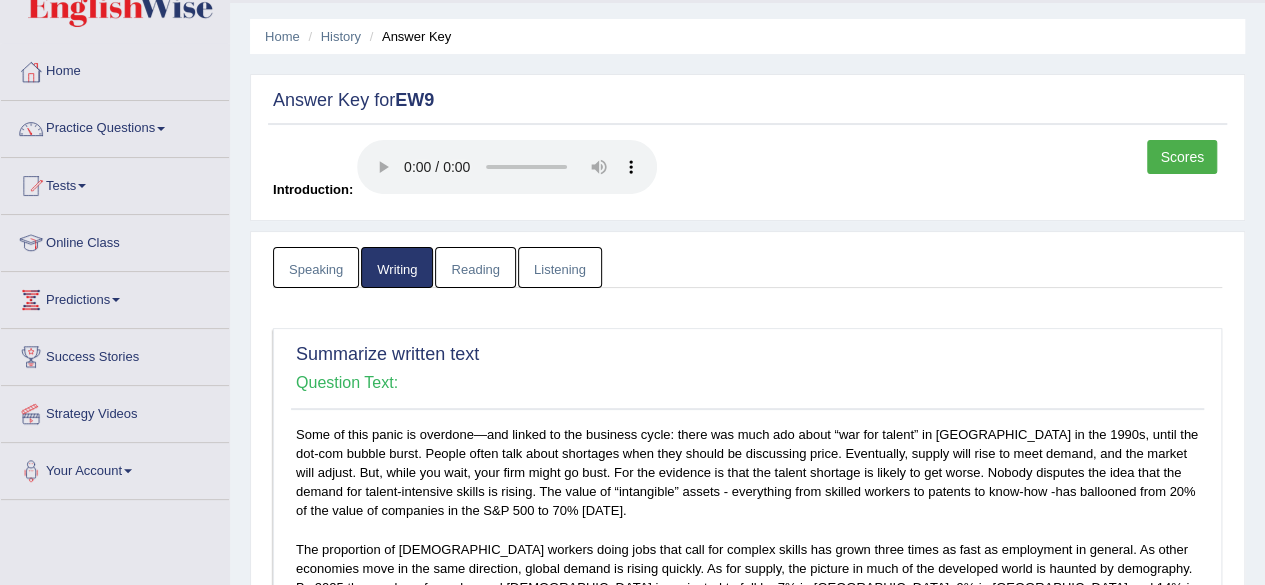 scroll, scrollTop: 42, scrollLeft: 0, axis: vertical 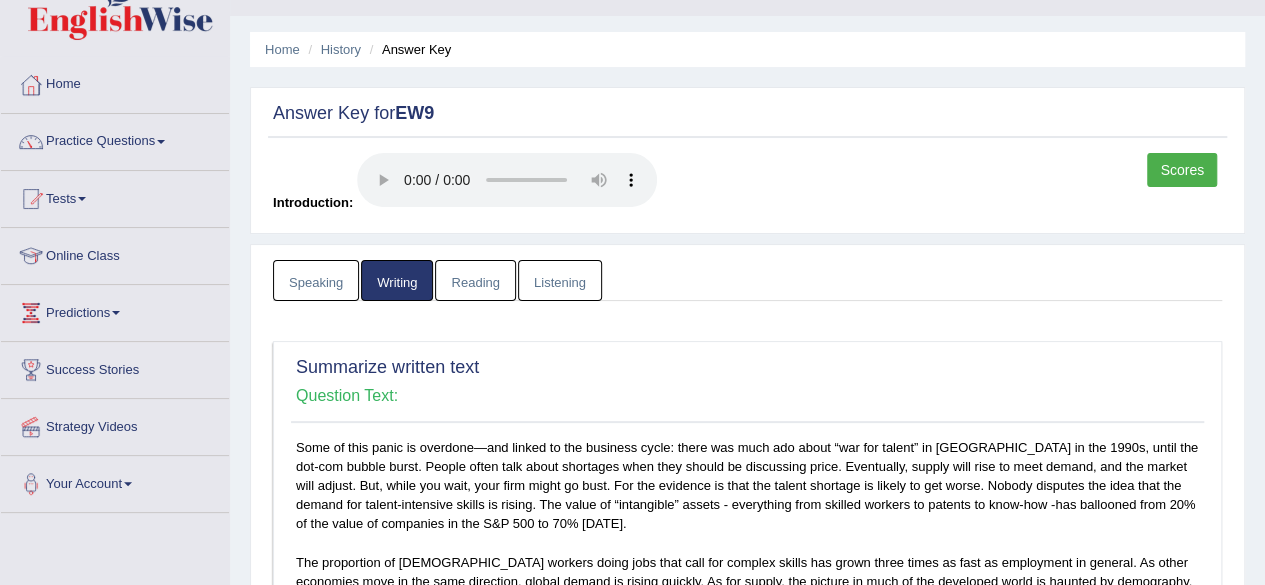 click on "Reading" at bounding box center [475, 280] 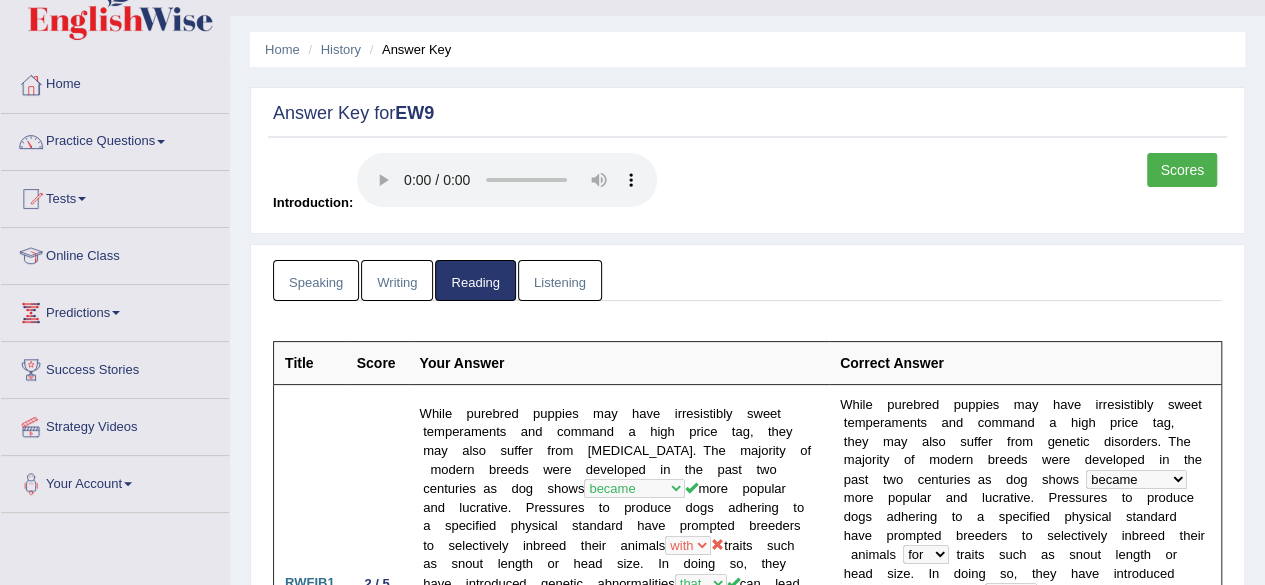 click on "Listening" at bounding box center [560, 280] 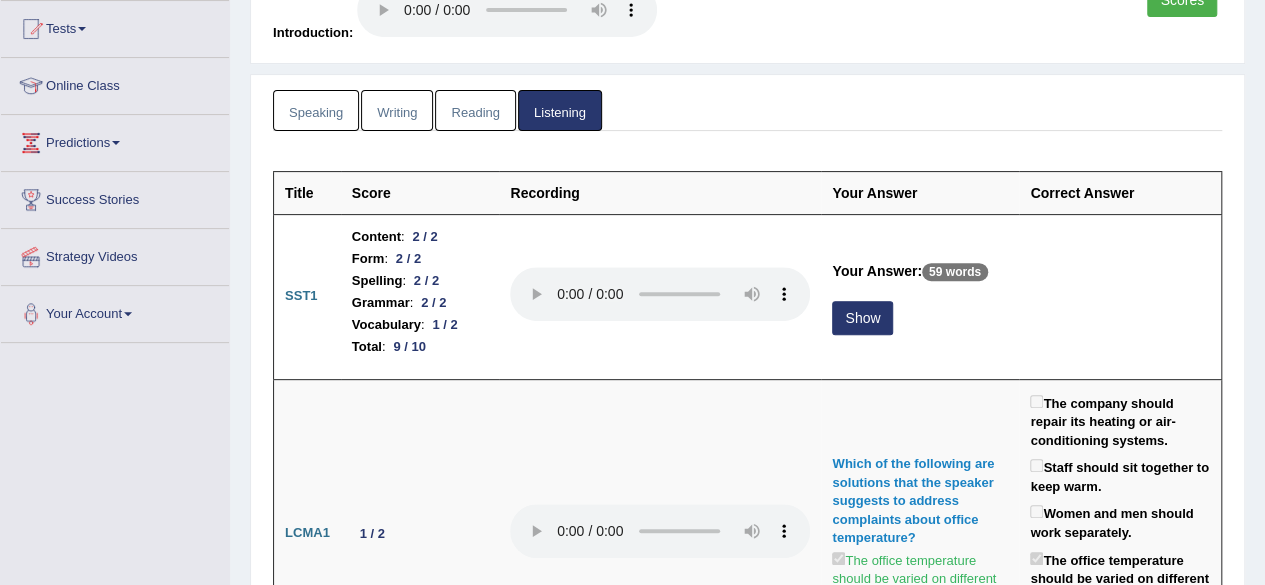scroll, scrollTop: 228, scrollLeft: 0, axis: vertical 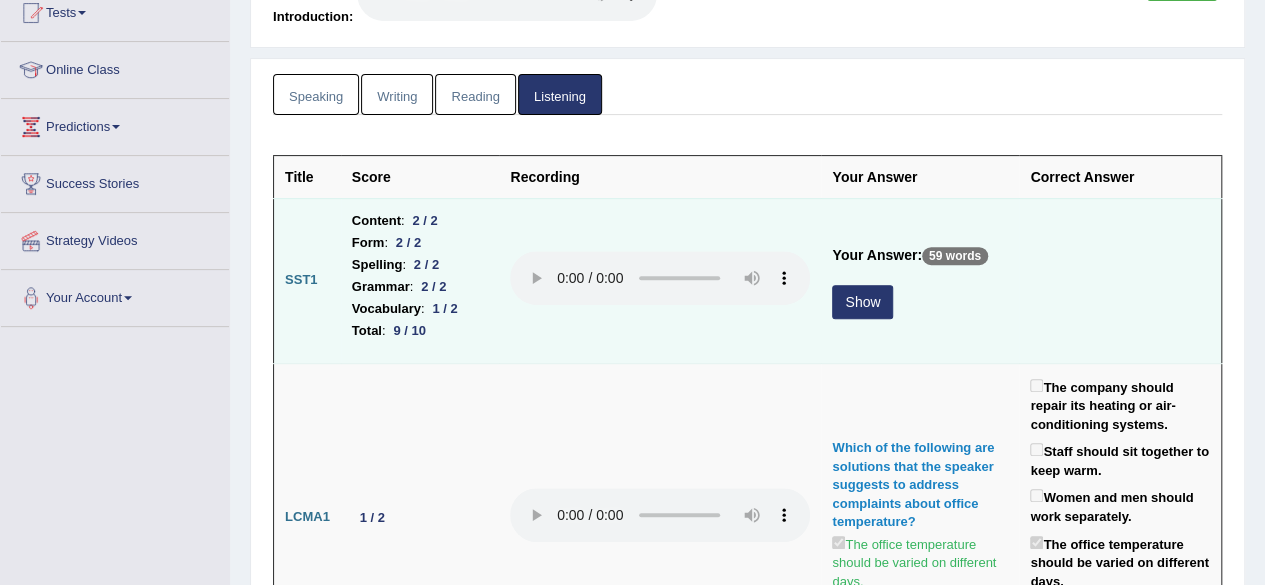 click on "Show" at bounding box center (862, 302) 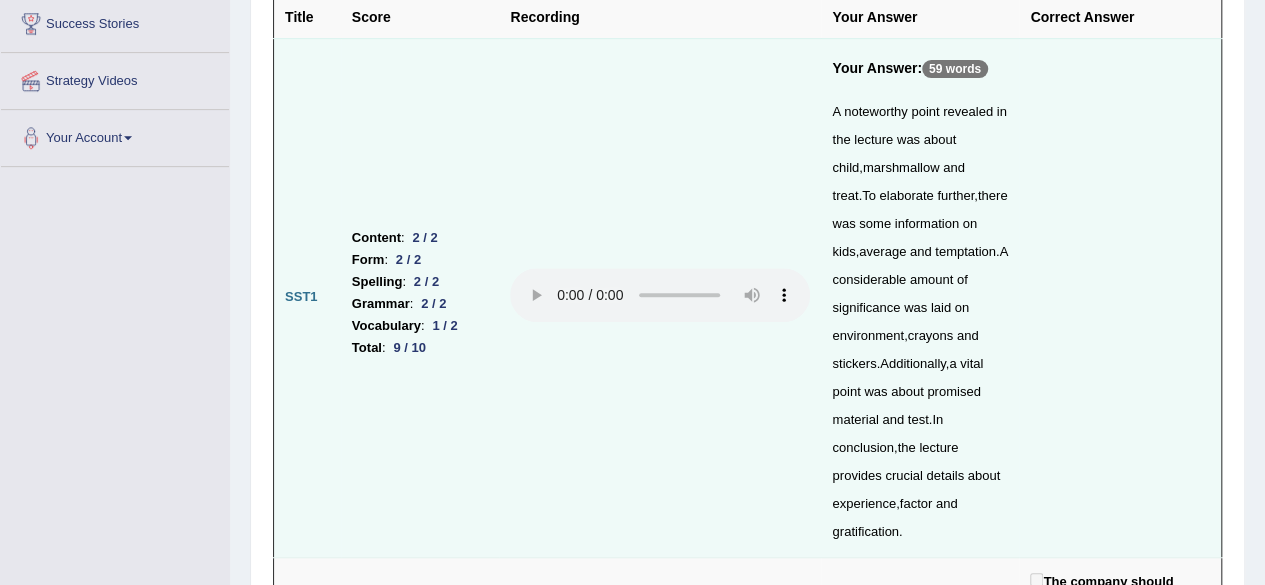 scroll, scrollTop: 0, scrollLeft: 0, axis: both 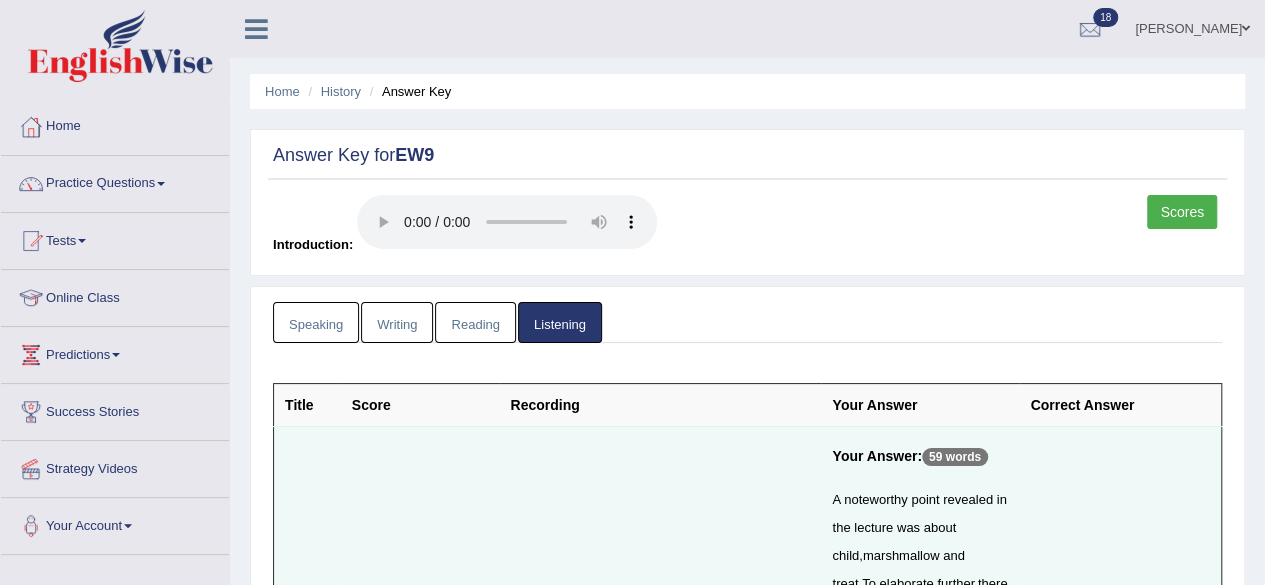 click on "Speaking" at bounding box center (316, 322) 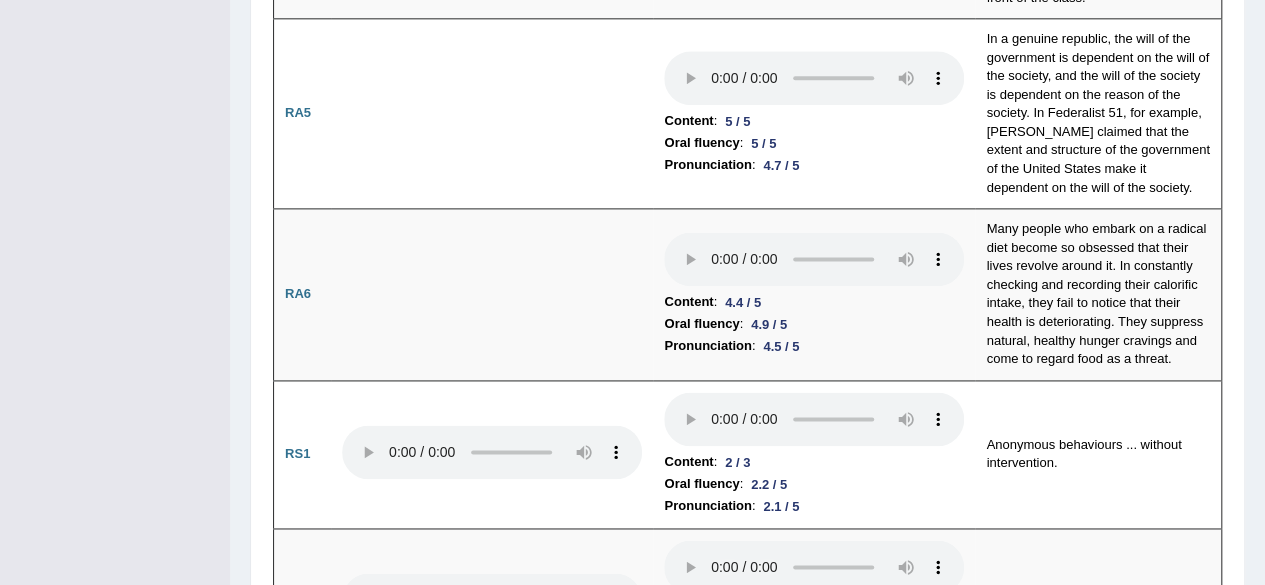 scroll, scrollTop: 0, scrollLeft: 0, axis: both 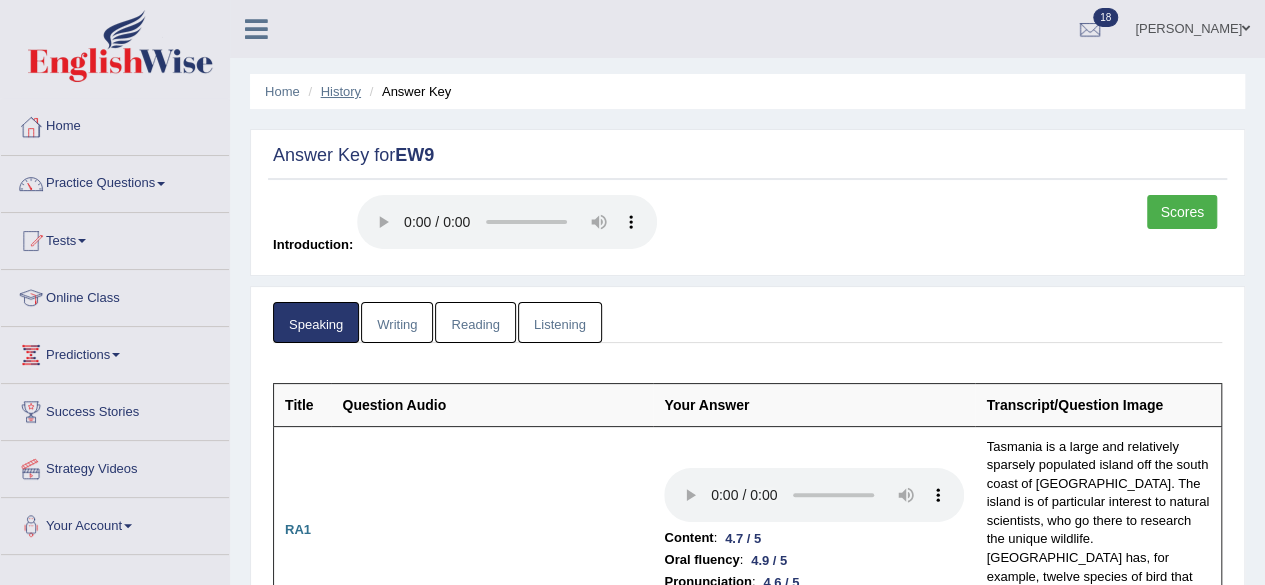 click on "History" at bounding box center [341, 91] 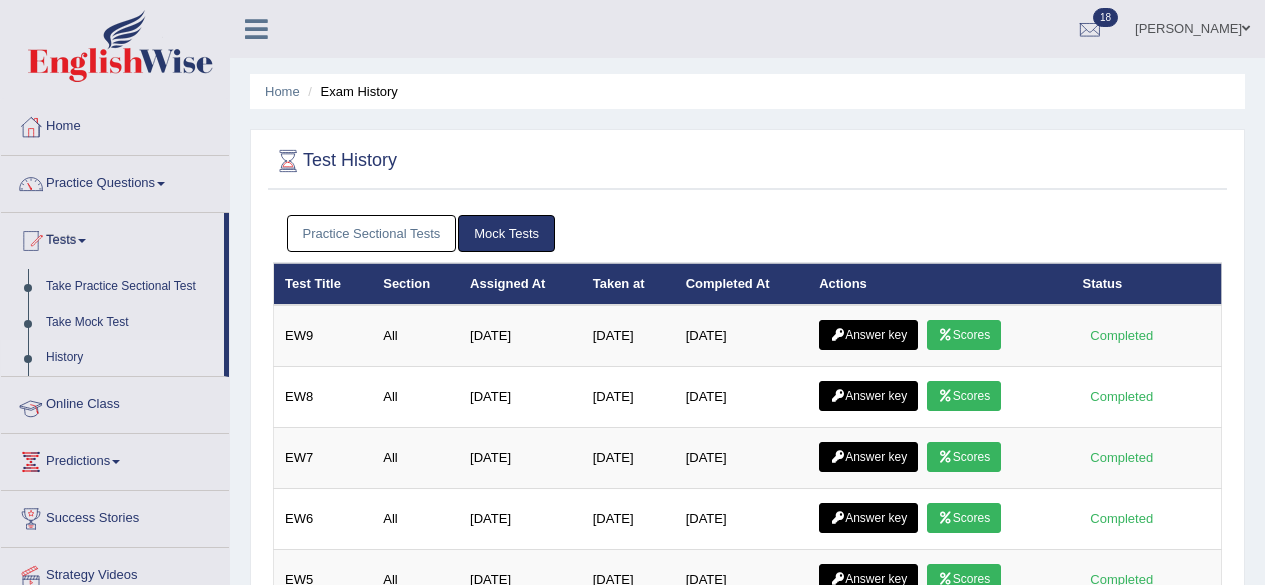 scroll, scrollTop: 0, scrollLeft: 0, axis: both 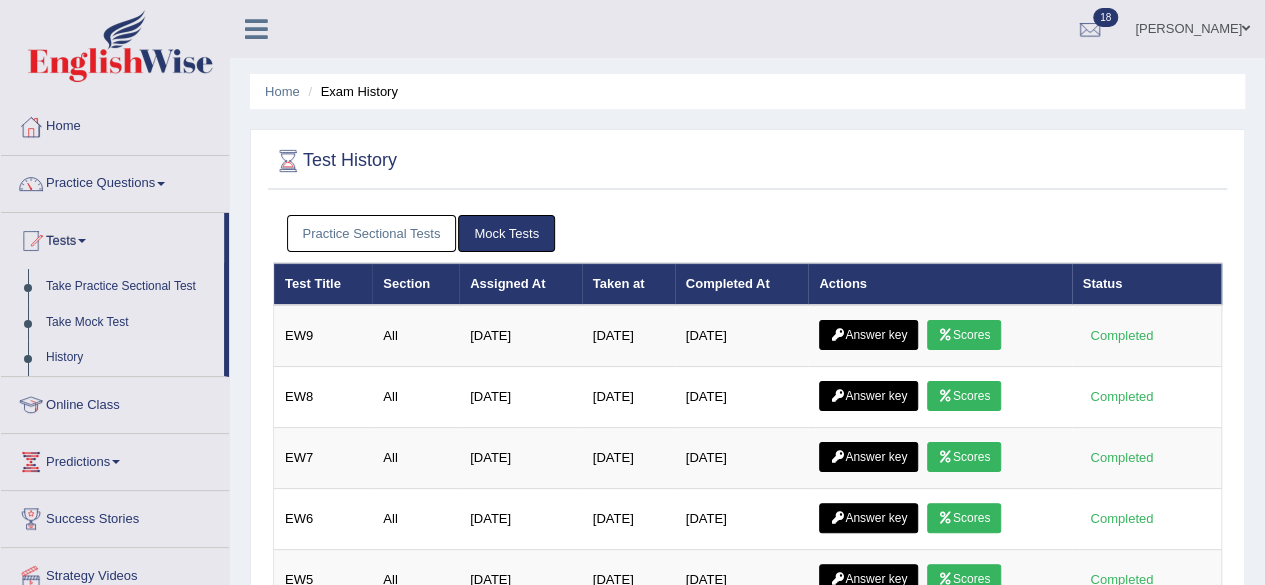 click on "History" at bounding box center [130, 358] 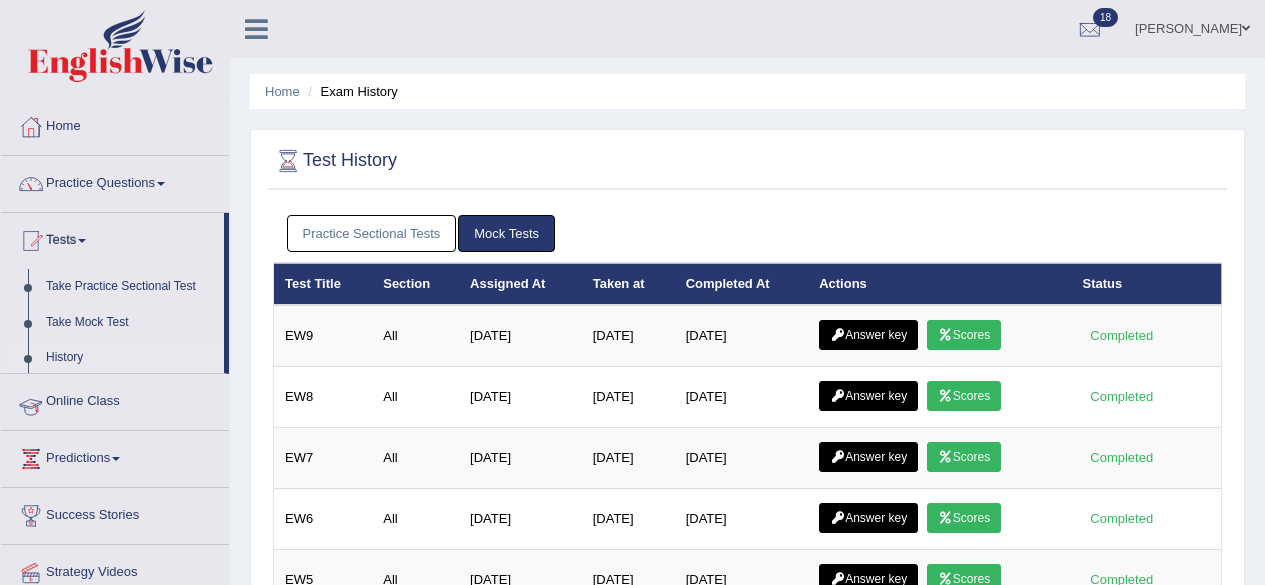 scroll, scrollTop: 0, scrollLeft: 0, axis: both 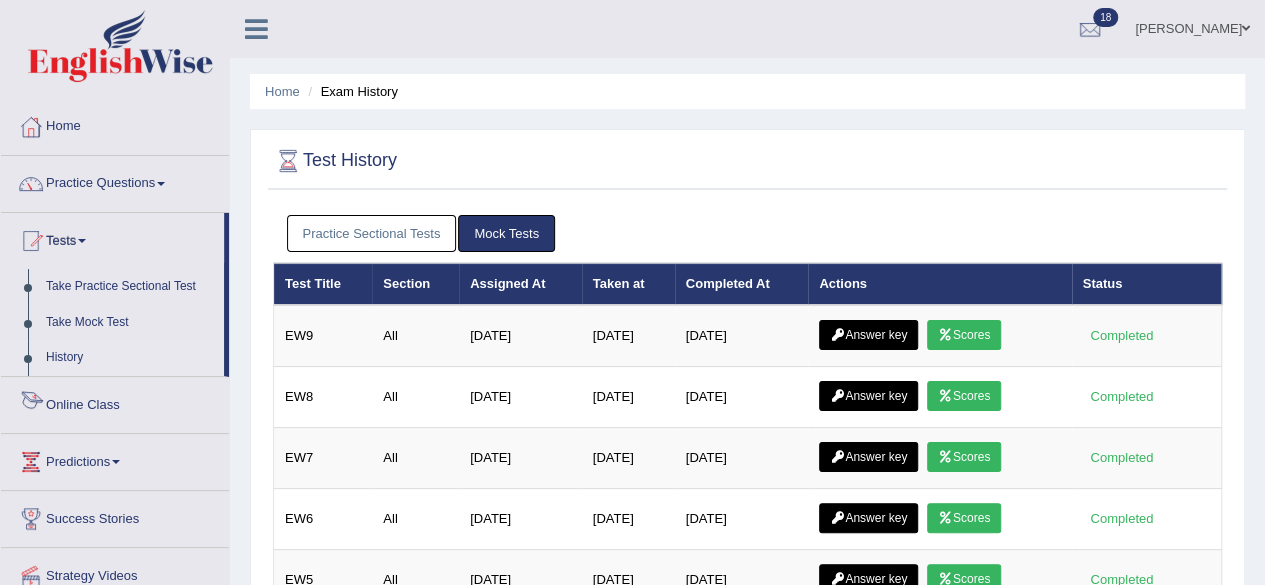 click on "History" at bounding box center (130, 358) 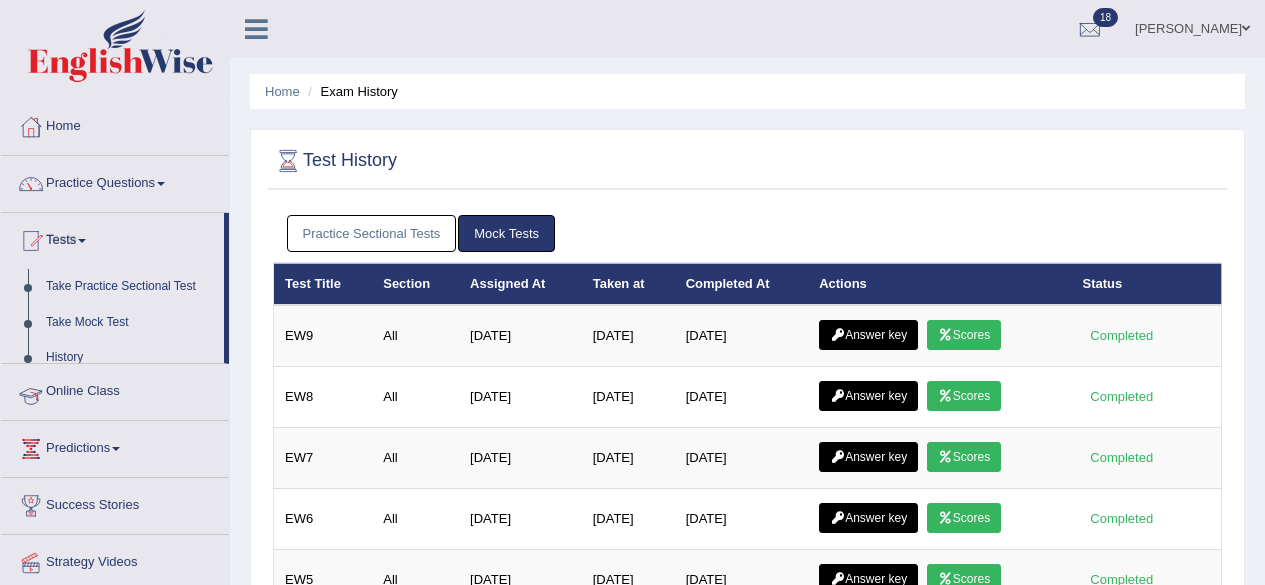 scroll, scrollTop: 0, scrollLeft: 0, axis: both 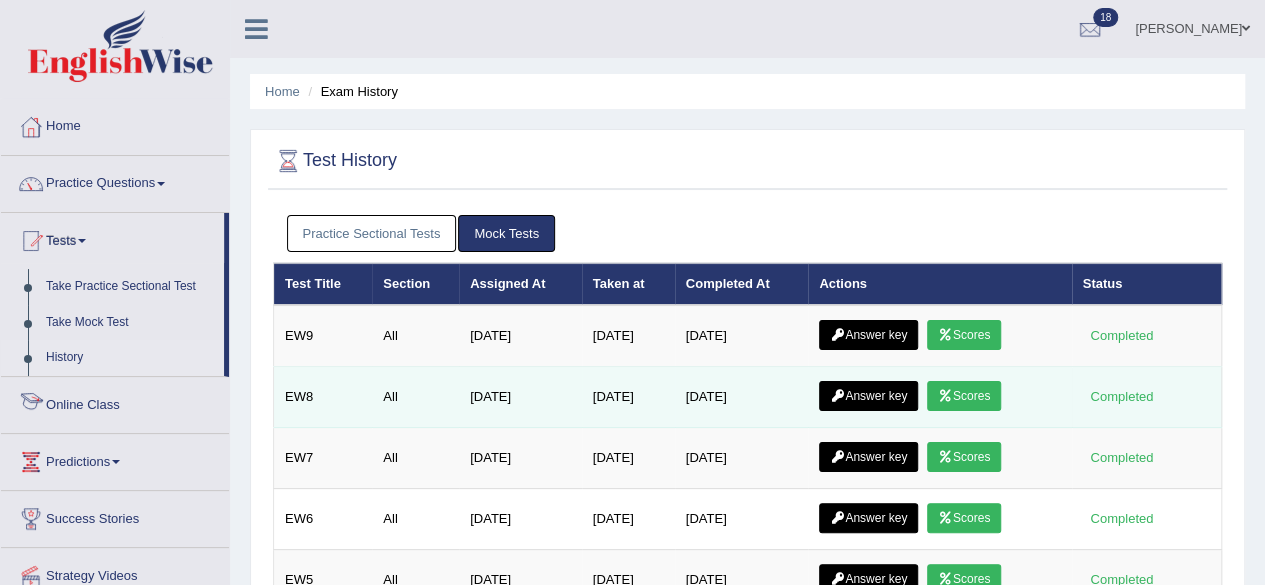click on "Scores" at bounding box center [964, 396] 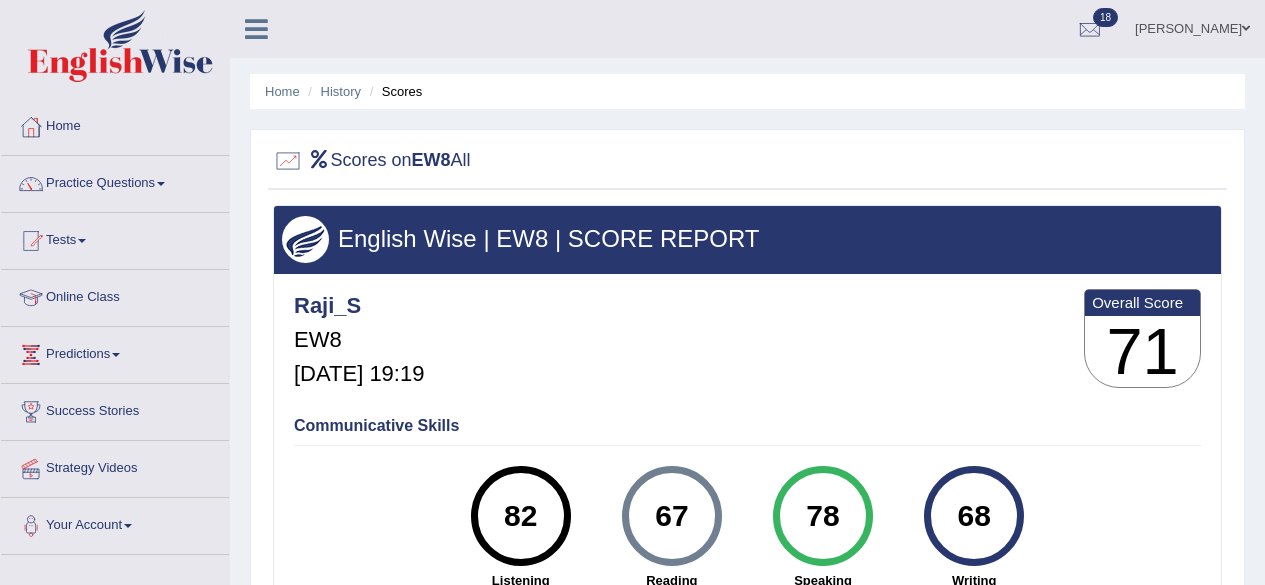 scroll, scrollTop: 0, scrollLeft: 0, axis: both 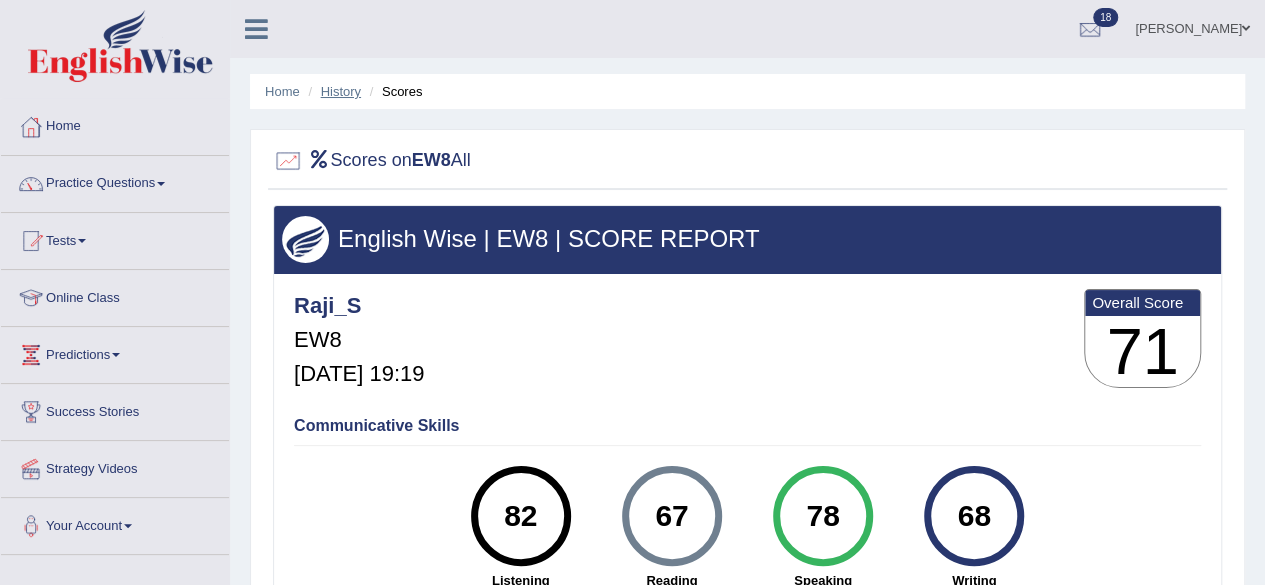 click on "History" at bounding box center (341, 91) 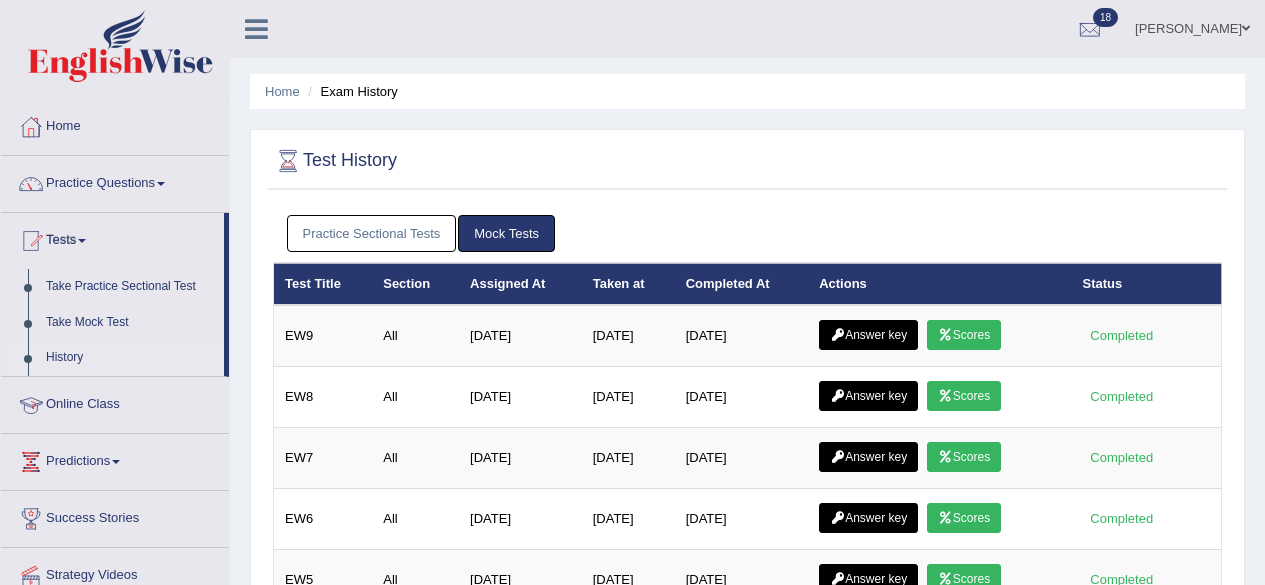 scroll, scrollTop: 0, scrollLeft: 0, axis: both 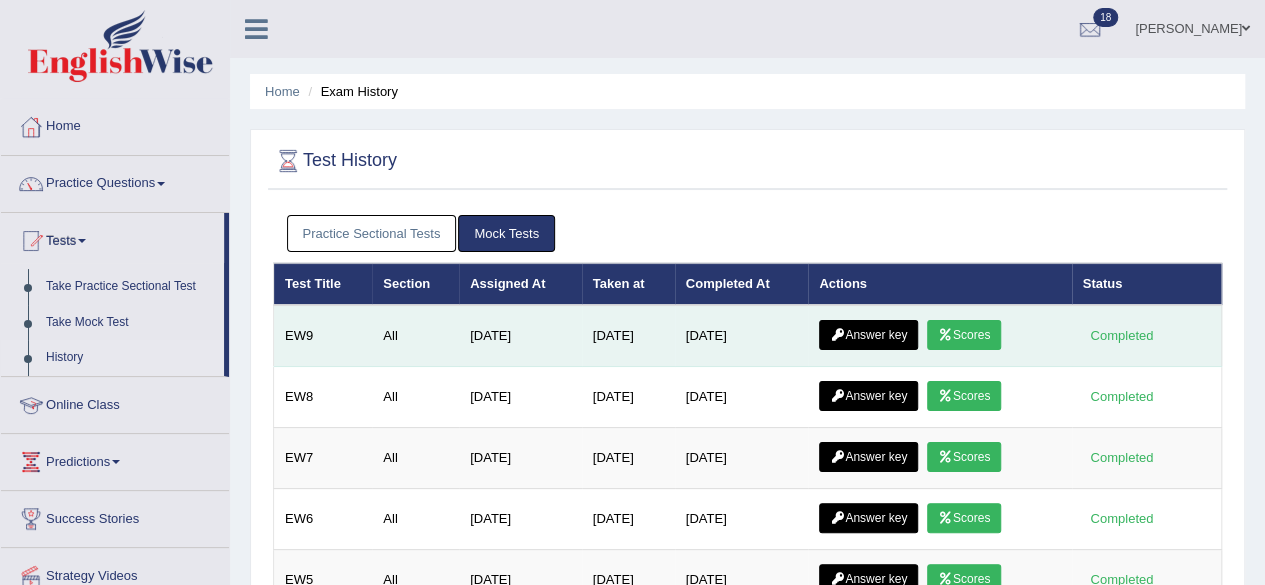 click at bounding box center [945, 335] 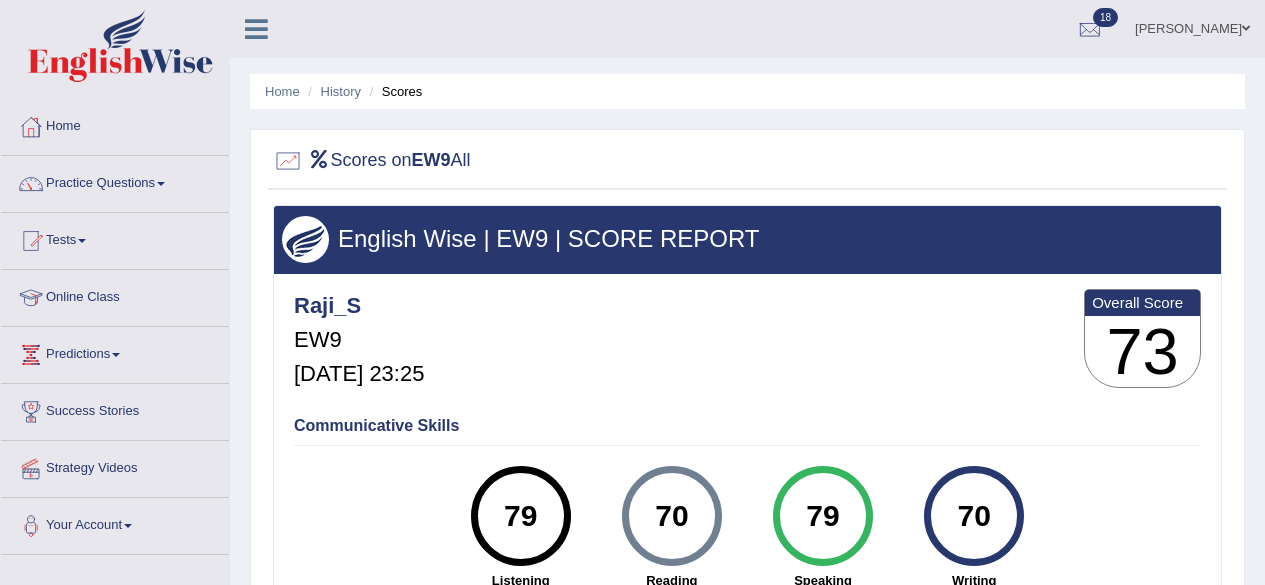 scroll, scrollTop: 0, scrollLeft: 0, axis: both 